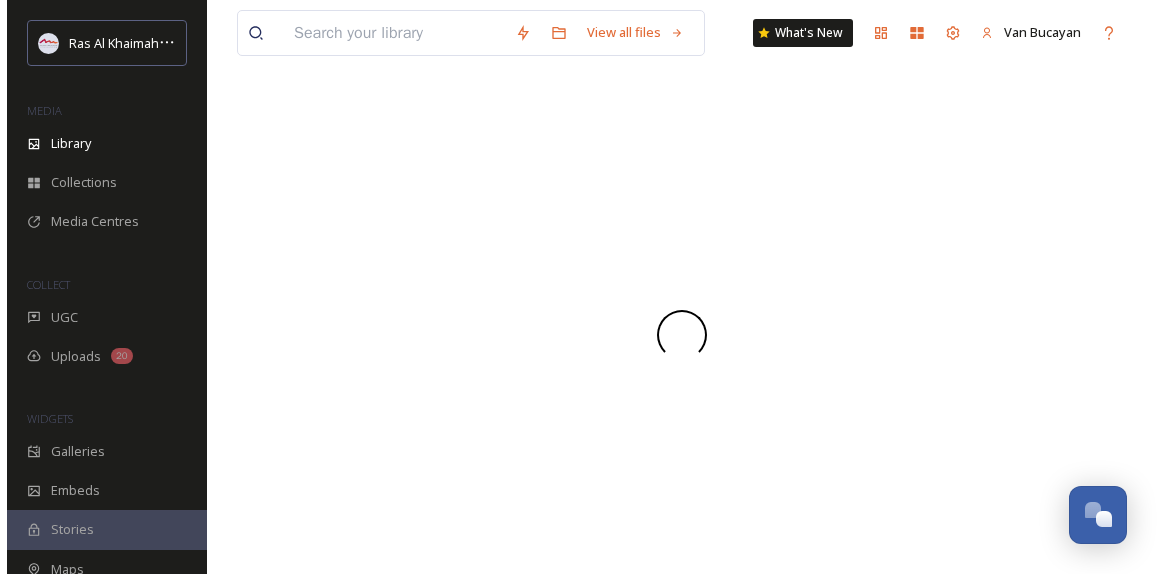 scroll, scrollTop: 0, scrollLeft: 0, axis: both 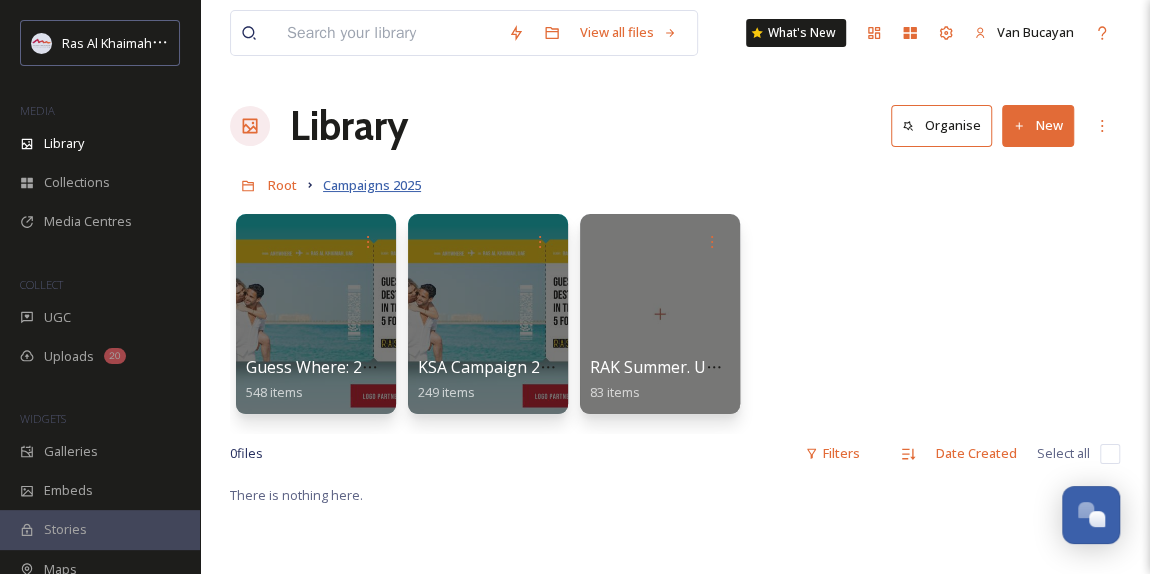 click on "Campaigns 2025" at bounding box center (372, 185) 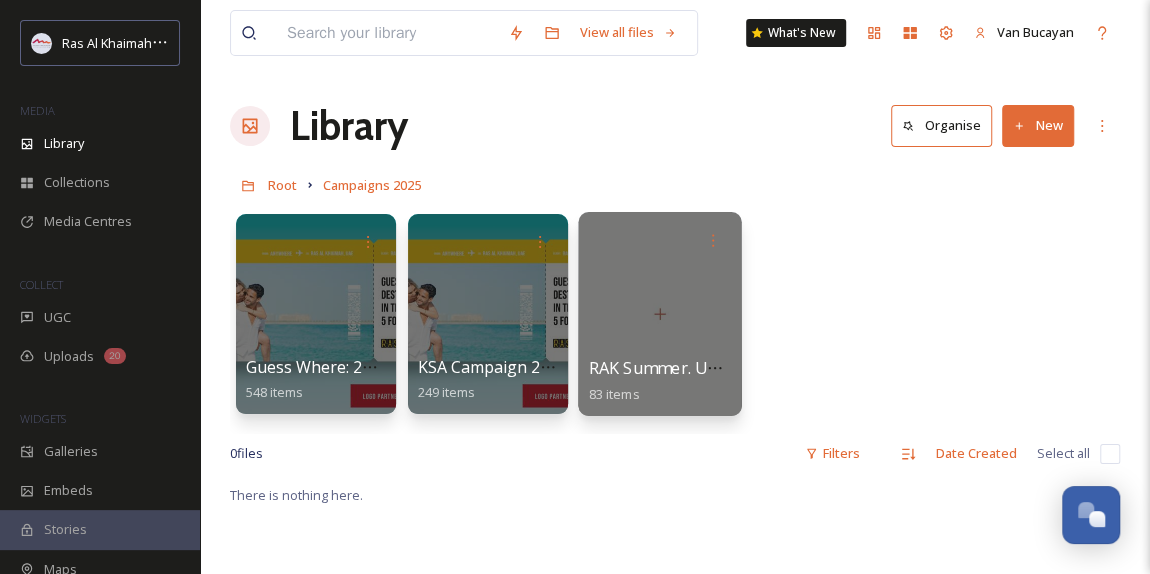 click at bounding box center (659, 314) 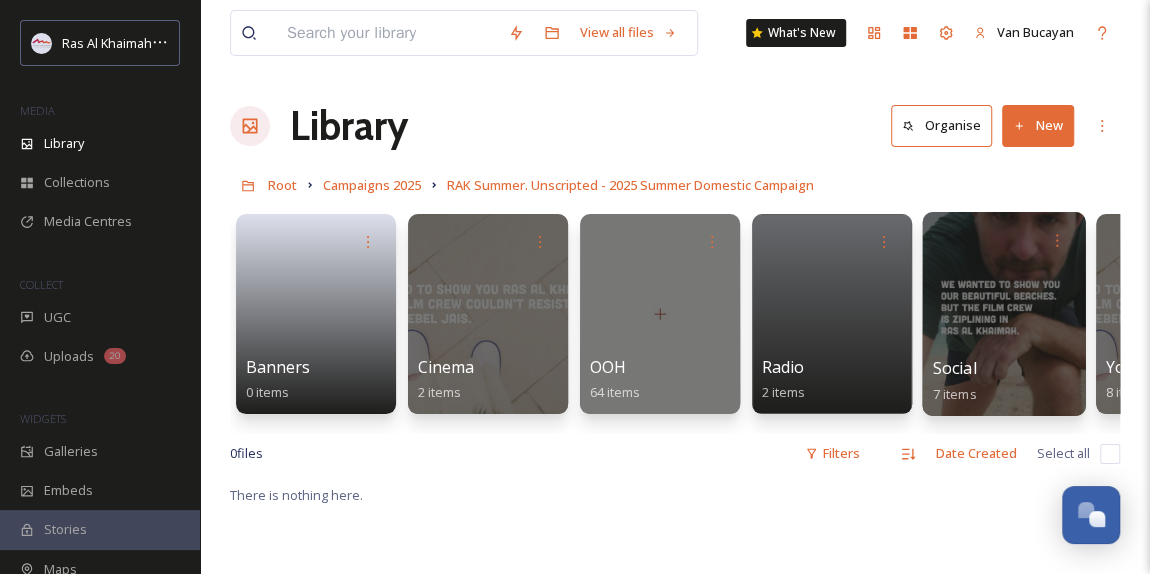 click at bounding box center (1003, 314) 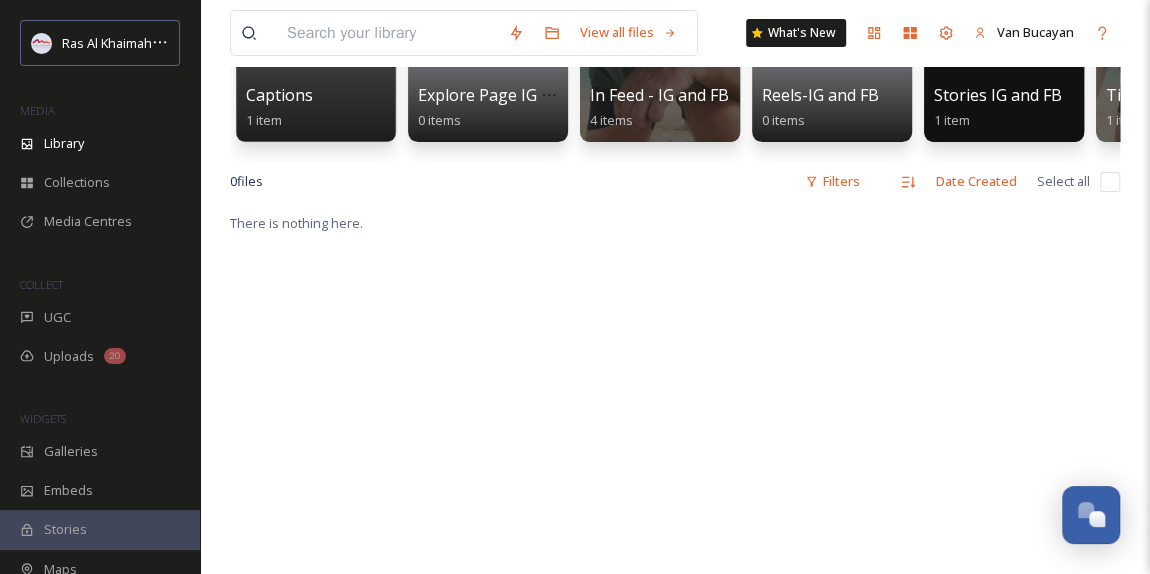 scroll, scrollTop: 0, scrollLeft: 0, axis: both 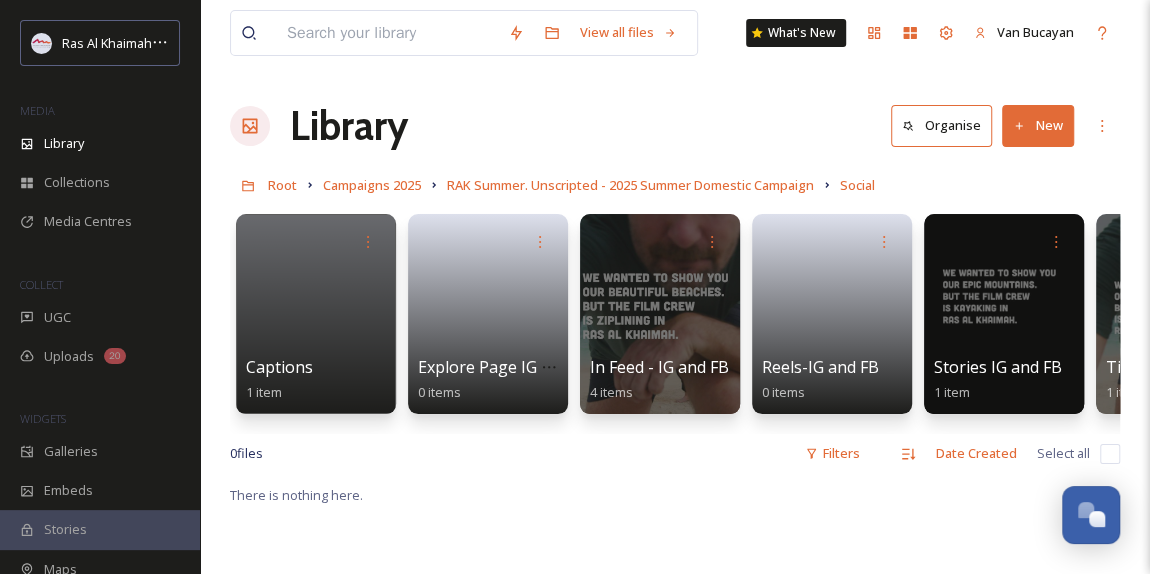 drag, startPoint x: 779, startPoint y: 433, endPoint x: 881, endPoint y: 434, distance: 102.0049 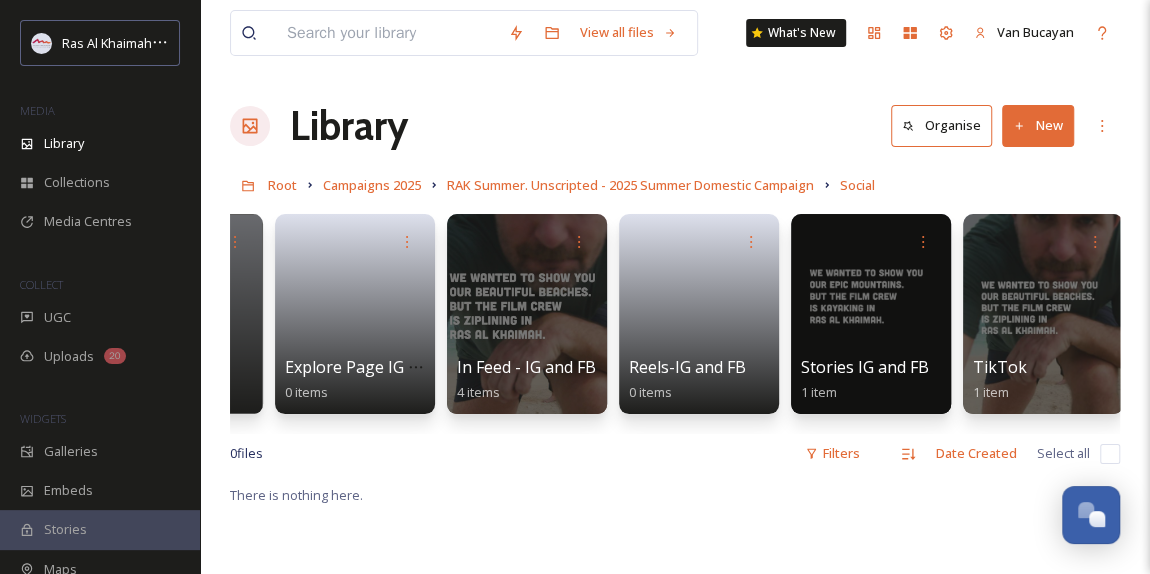 scroll, scrollTop: 0, scrollLeft: 141, axis: horizontal 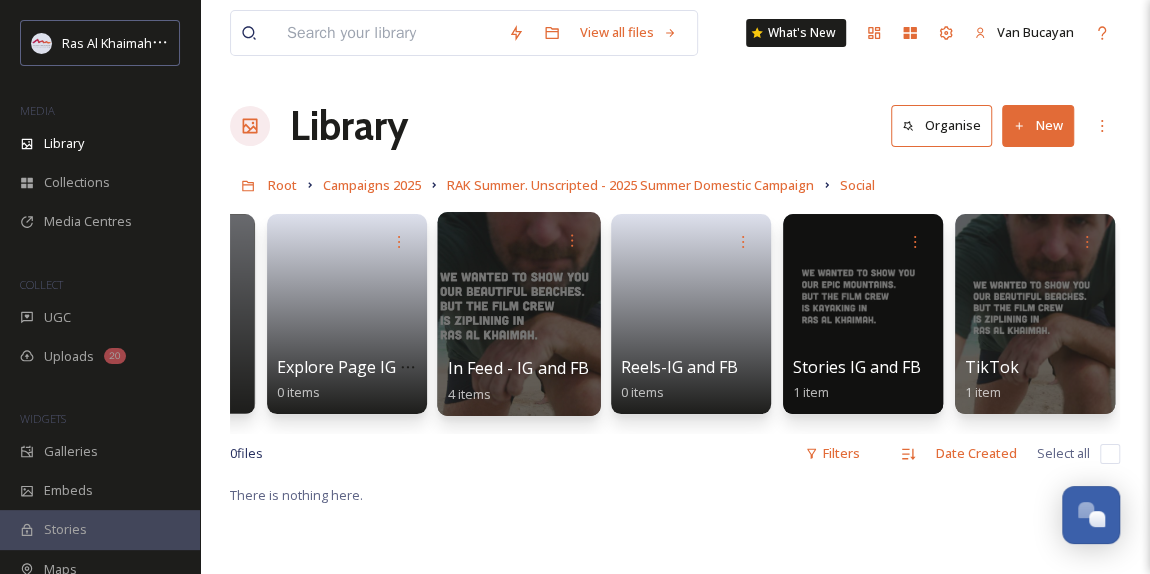 click at bounding box center (518, 314) 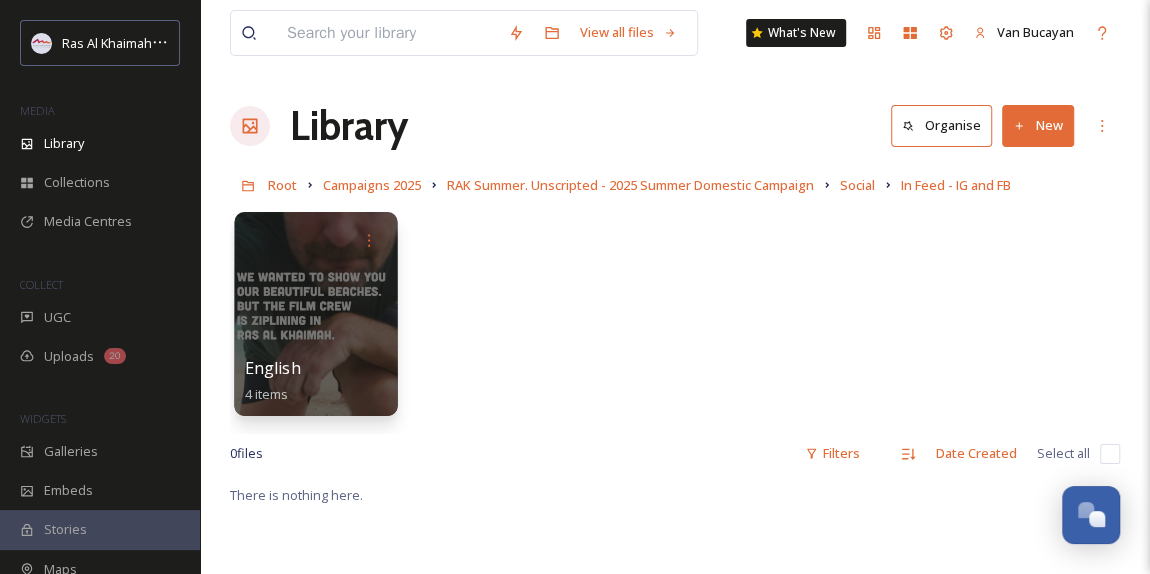 click at bounding box center (315, 314) 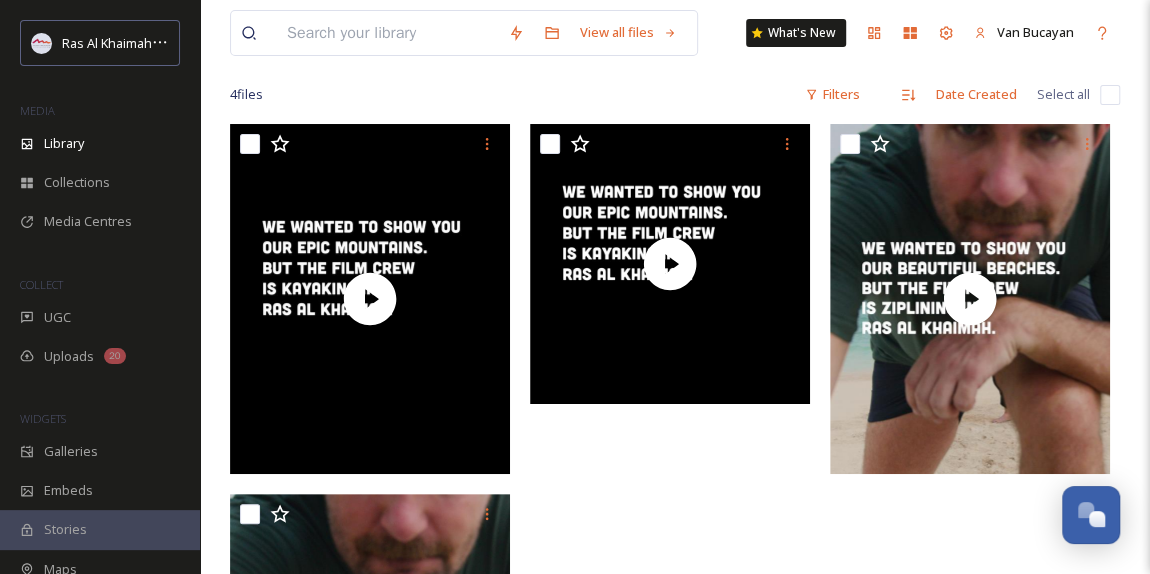 scroll, scrollTop: 0, scrollLeft: 0, axis: both 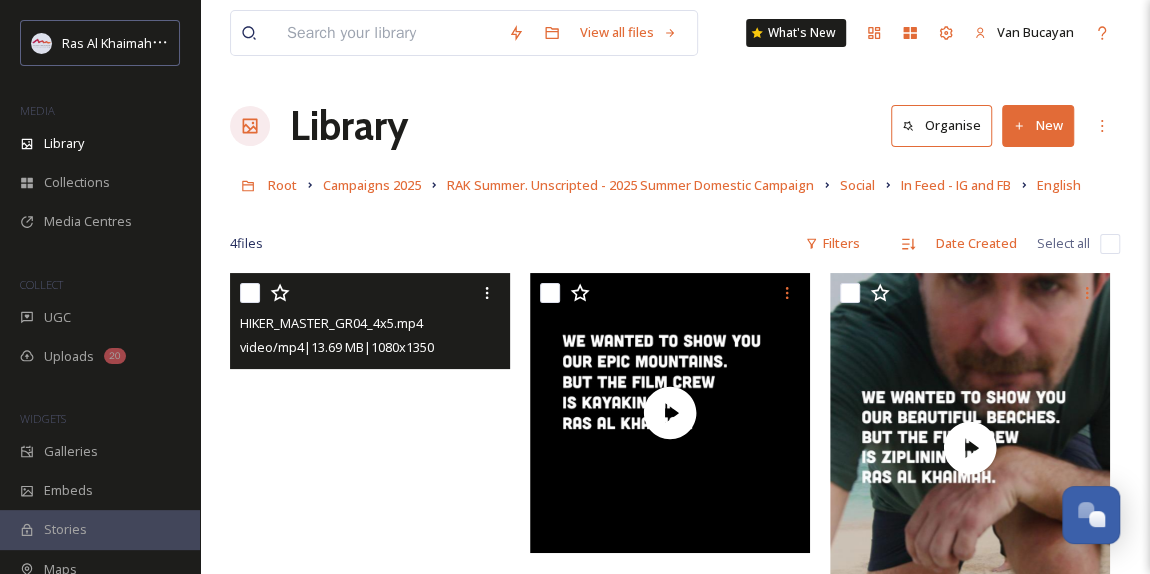 click at bounding box center (370, 448) 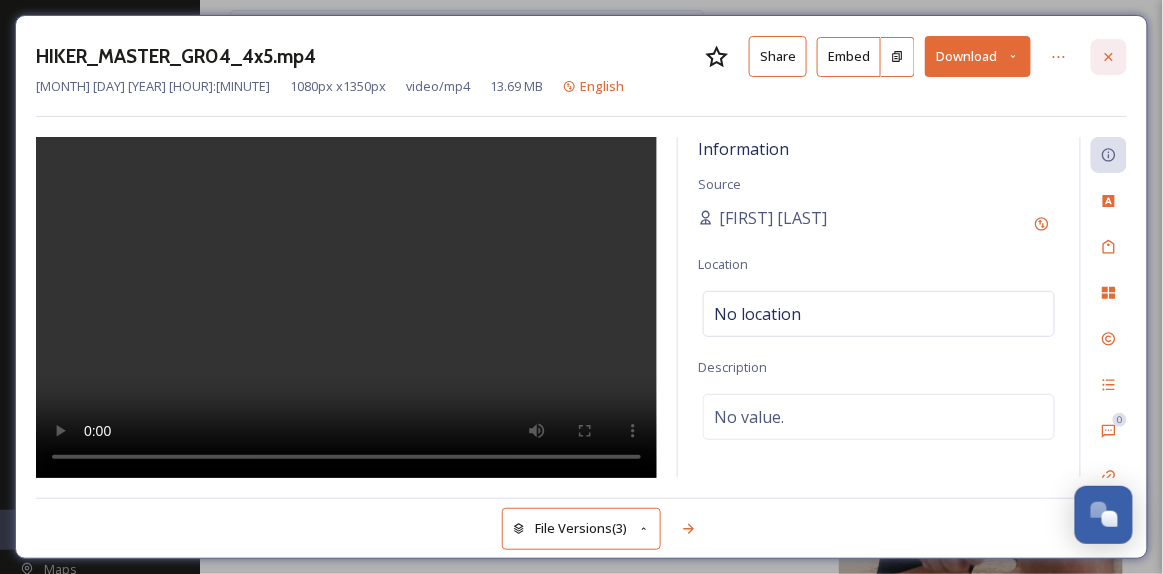 click 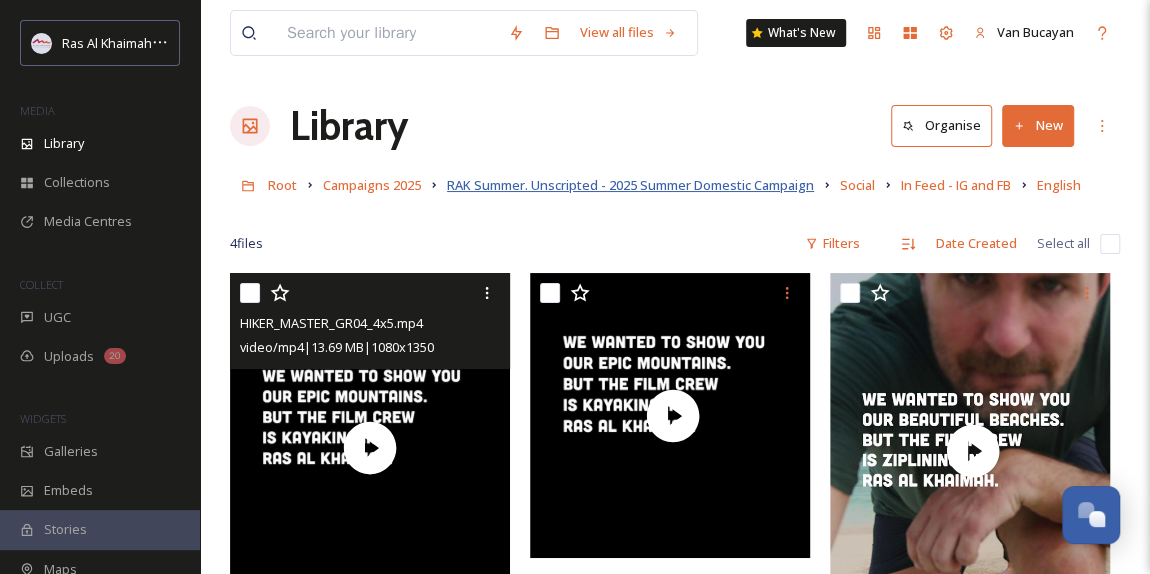 click on "RAK Summer. Unscripted - 2025 Summer Domestic Campaign" at bounding box center [630, 185] 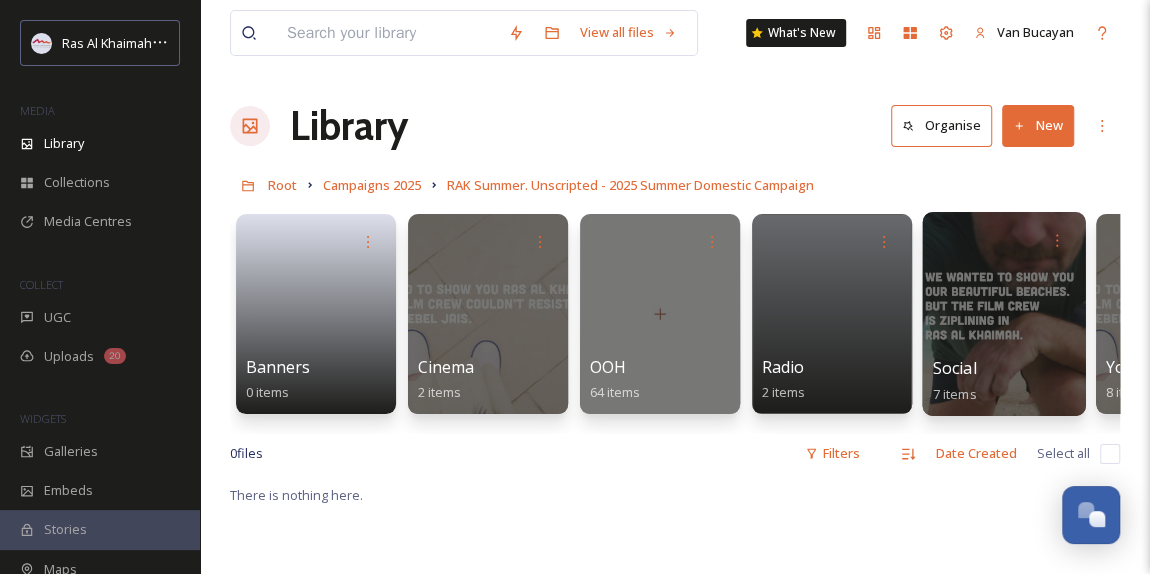 click at bounding box center [1003, 314] 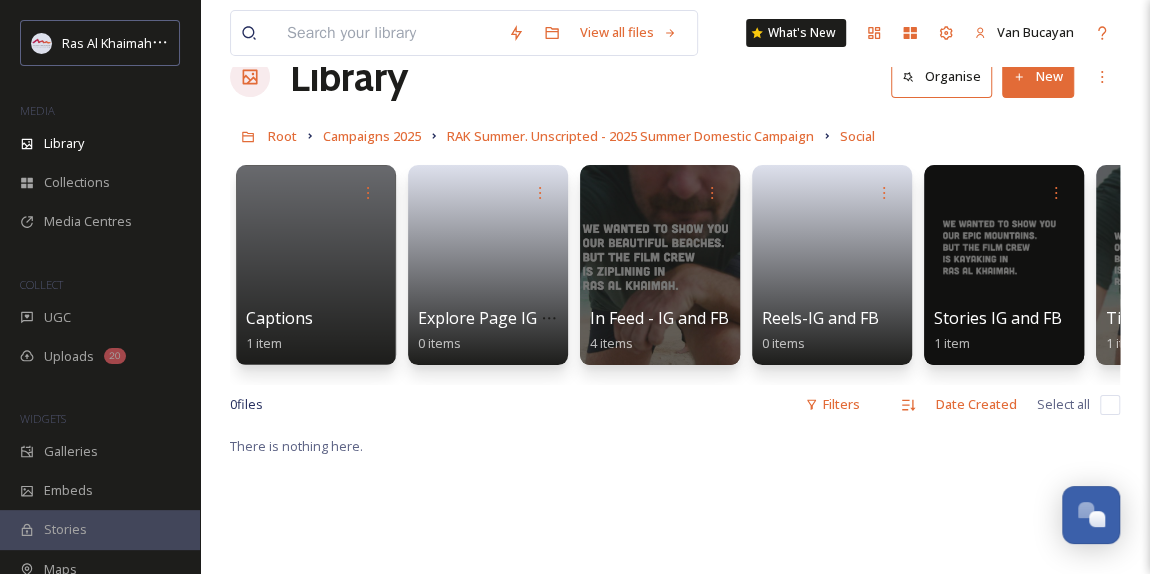 scroll, scrollTop: 90, scrollLeft: 0, axis: vertical 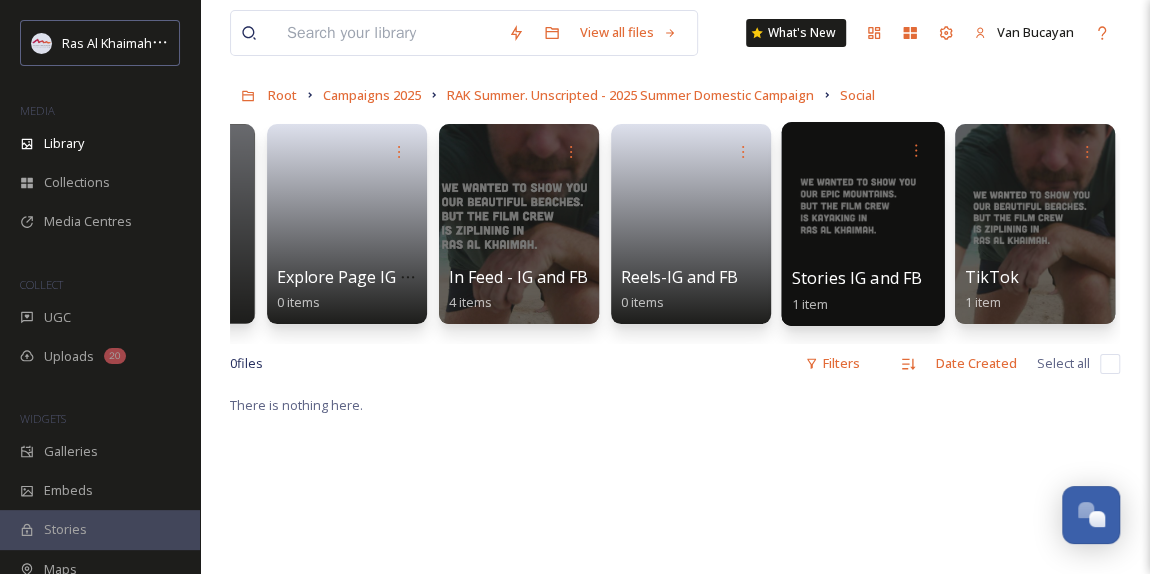 click at bounding box center [862, 224] 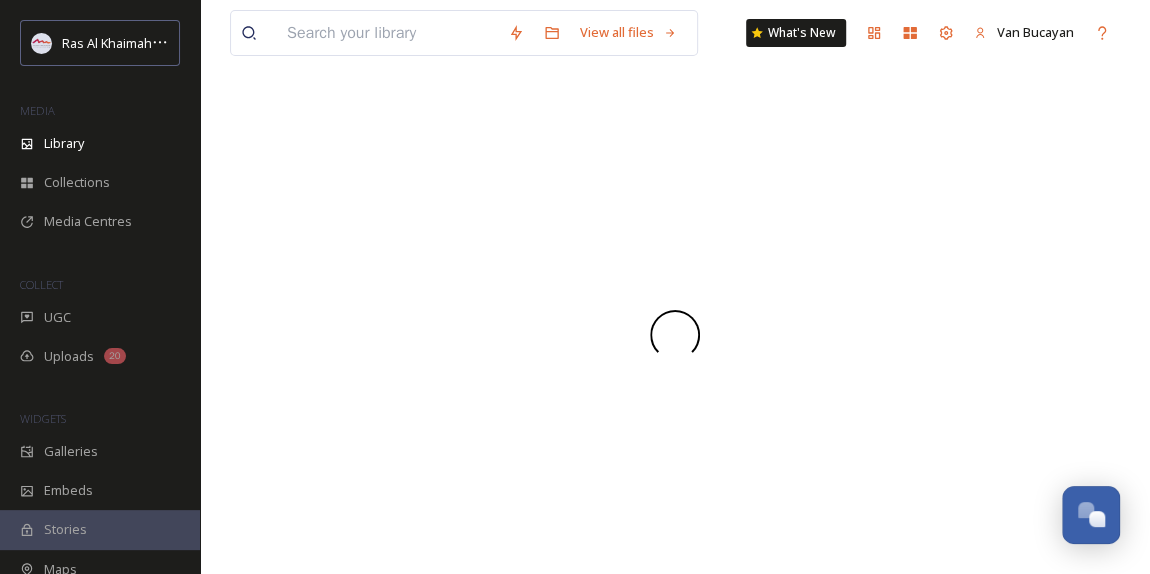 scroll, scrollTop: 0, scrollLeft: 0, axis: both 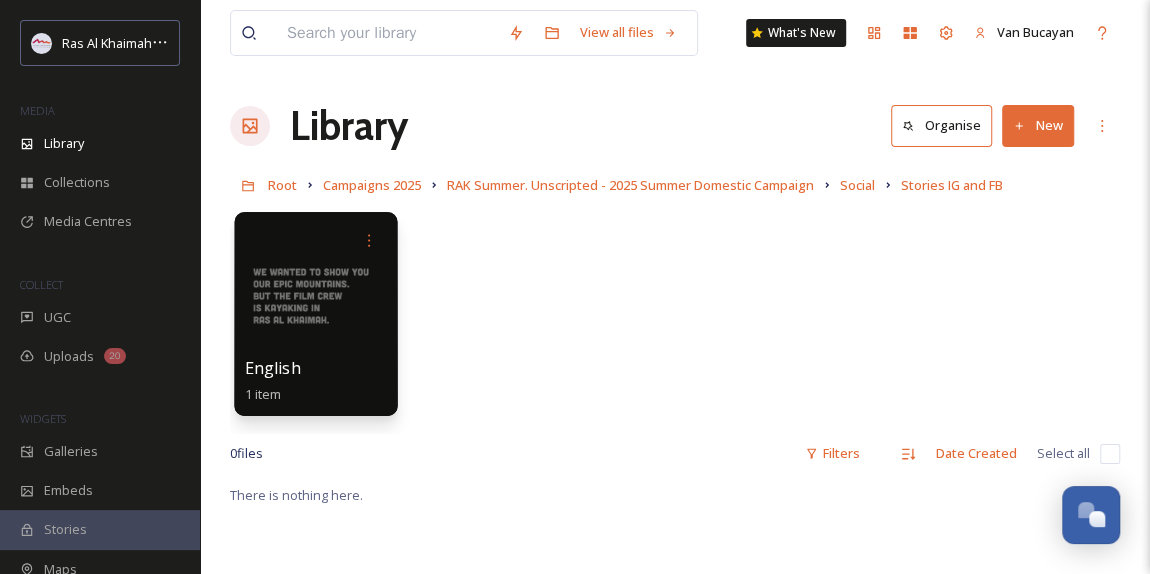 click at bounding box center [315, 314] 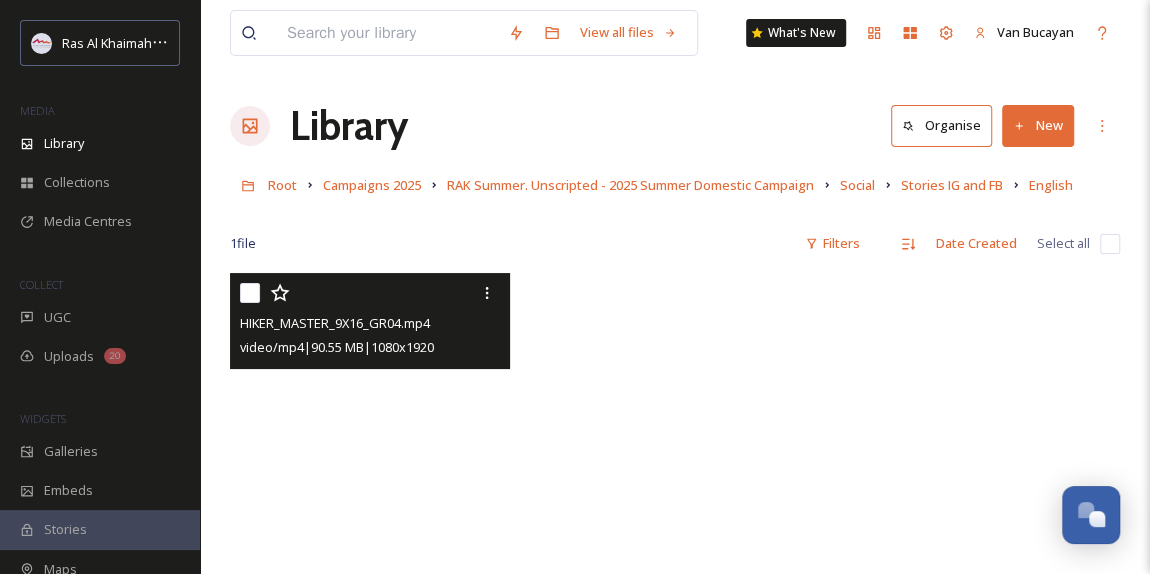 click at bounding box center (370, 522) 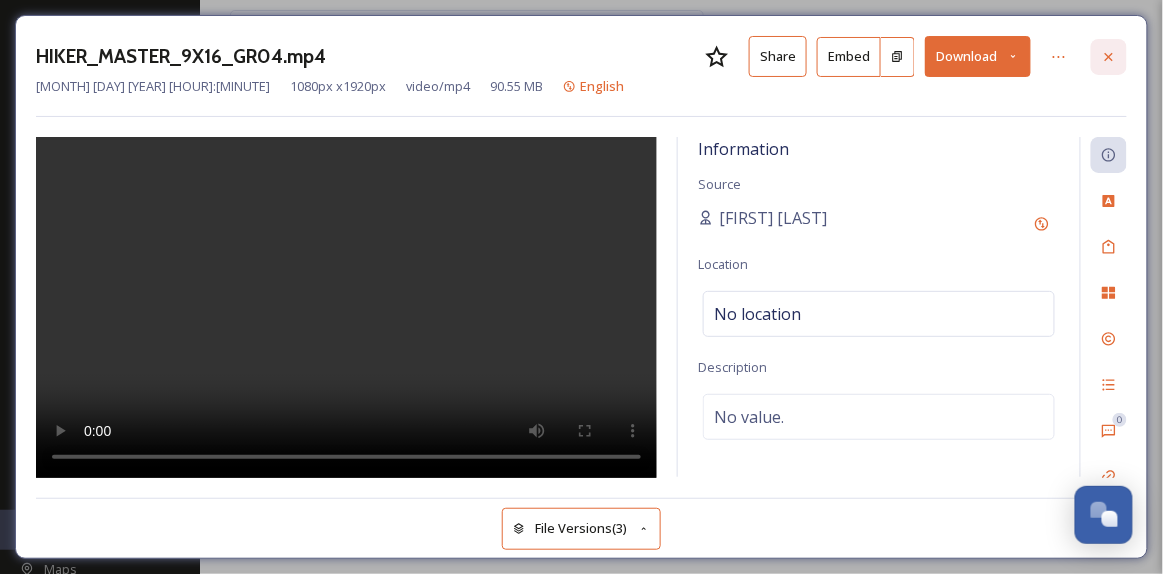 click 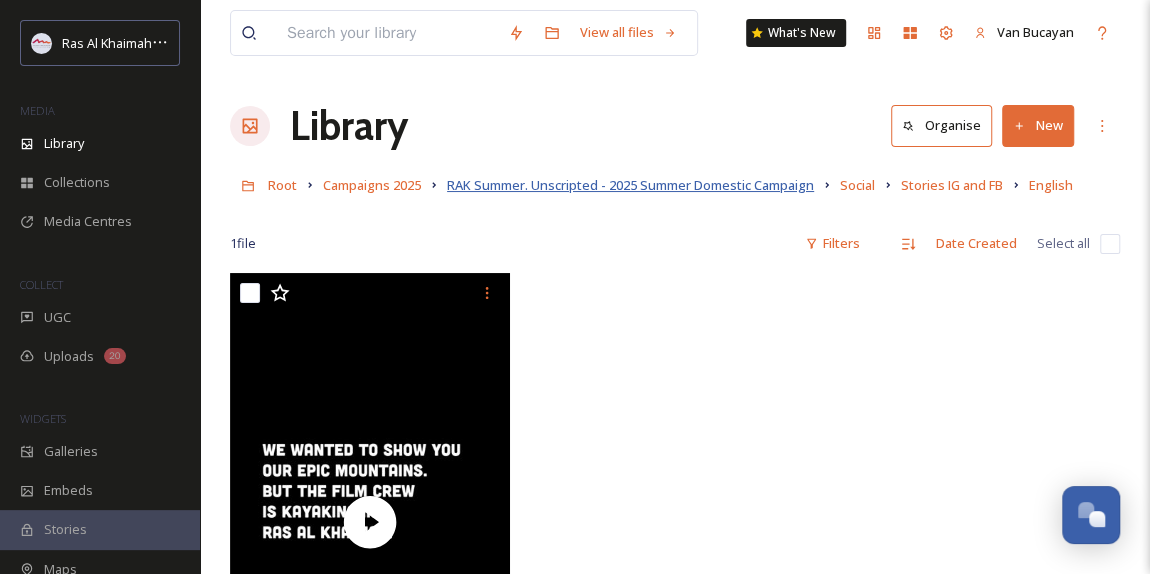 click on "RAK Summer. Unscripted - 2025 Summer Domestic Campaign" at bounding box center [630, 185] 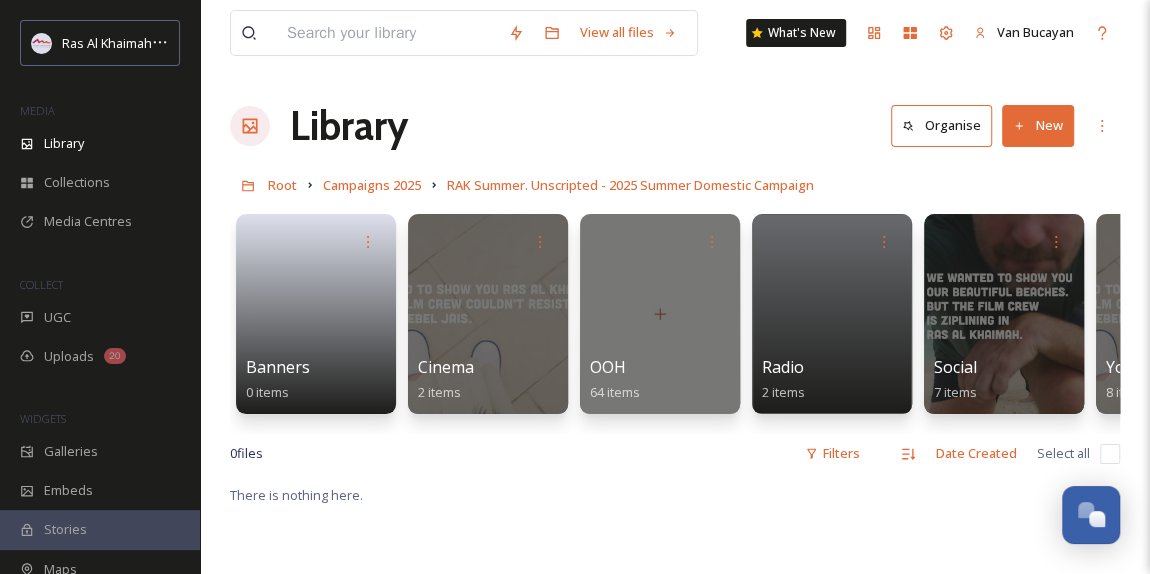 drag, startPoint x: 714, startPoint y: 430, endPoint x: 770, endPoint y: 430, distance: 56 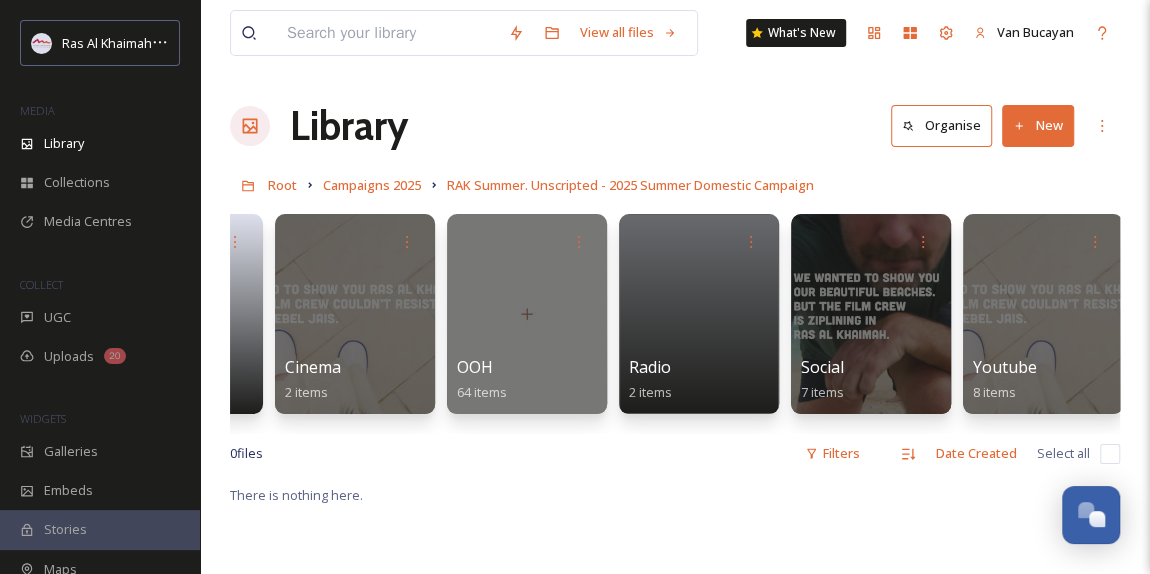 scroll, scrollTop: 0, scrollLeft: 141, axis: horizontal 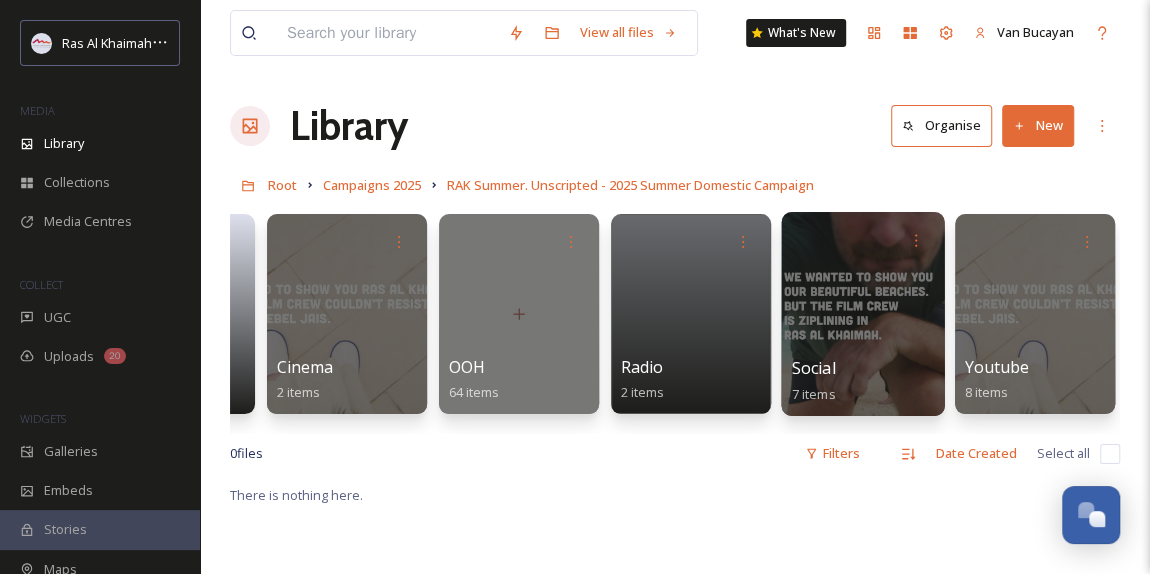 click at bounding box center [862, 314] 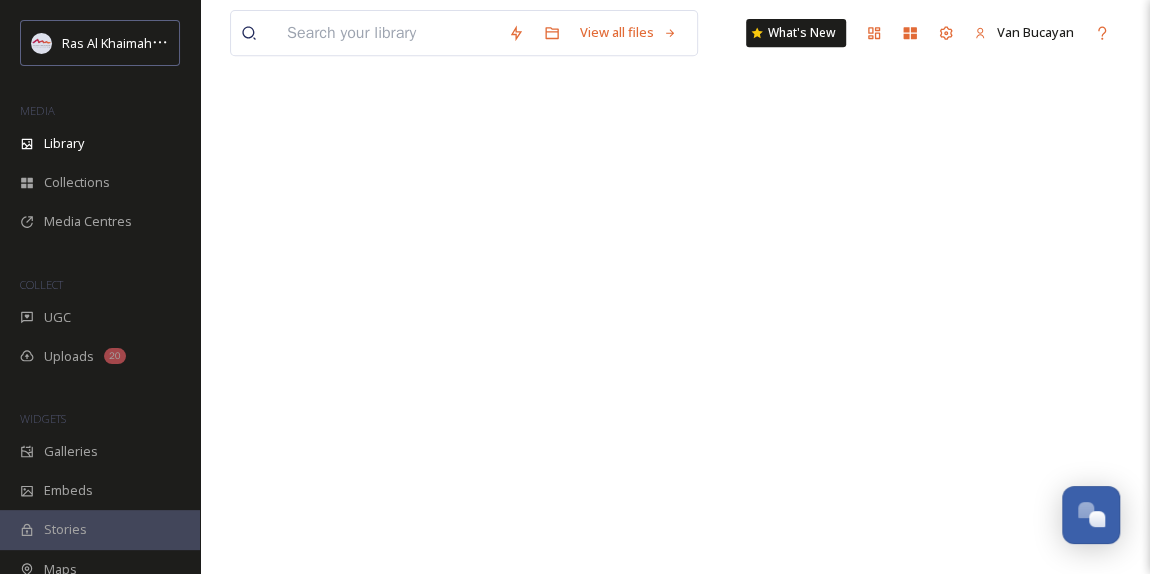 scroll, scrollTop: 0, scrollLeft: 0, axis: both 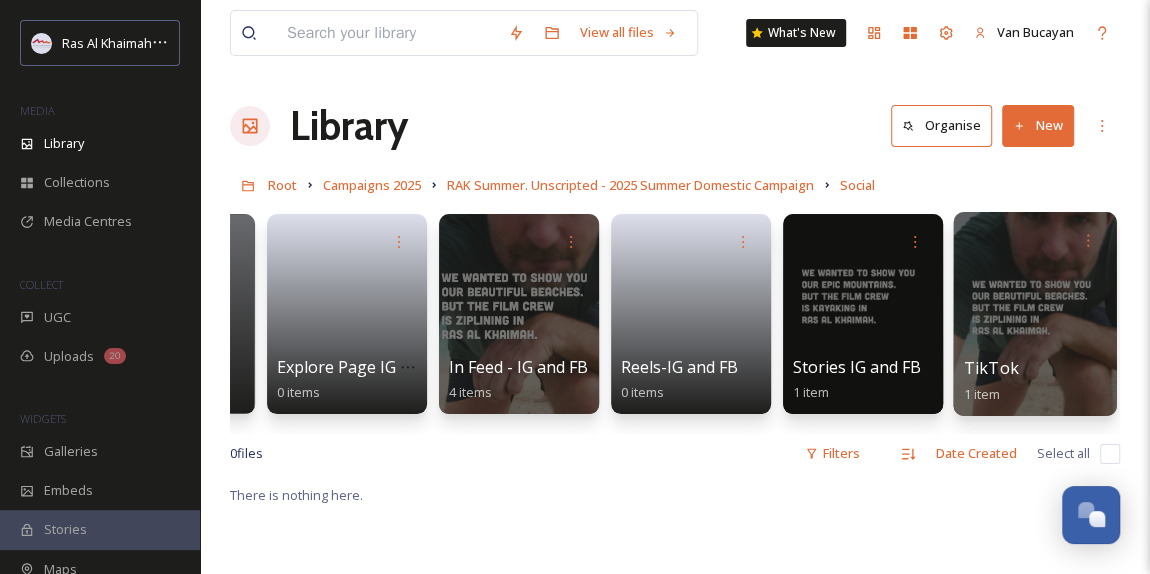click at bounding box center [1034, 314] 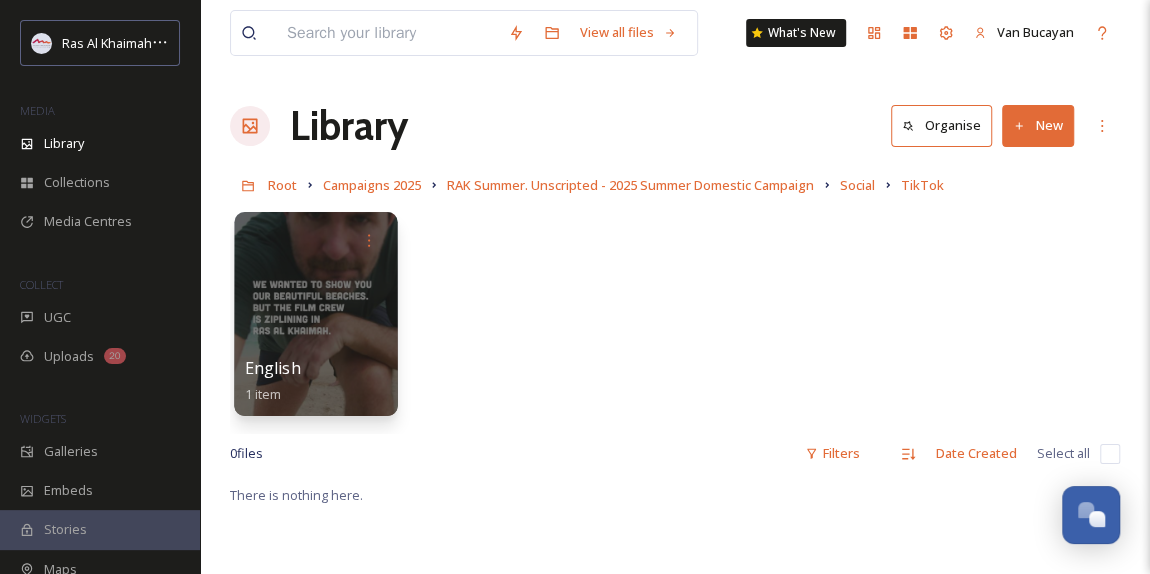 click at bounding box center [315, 314] 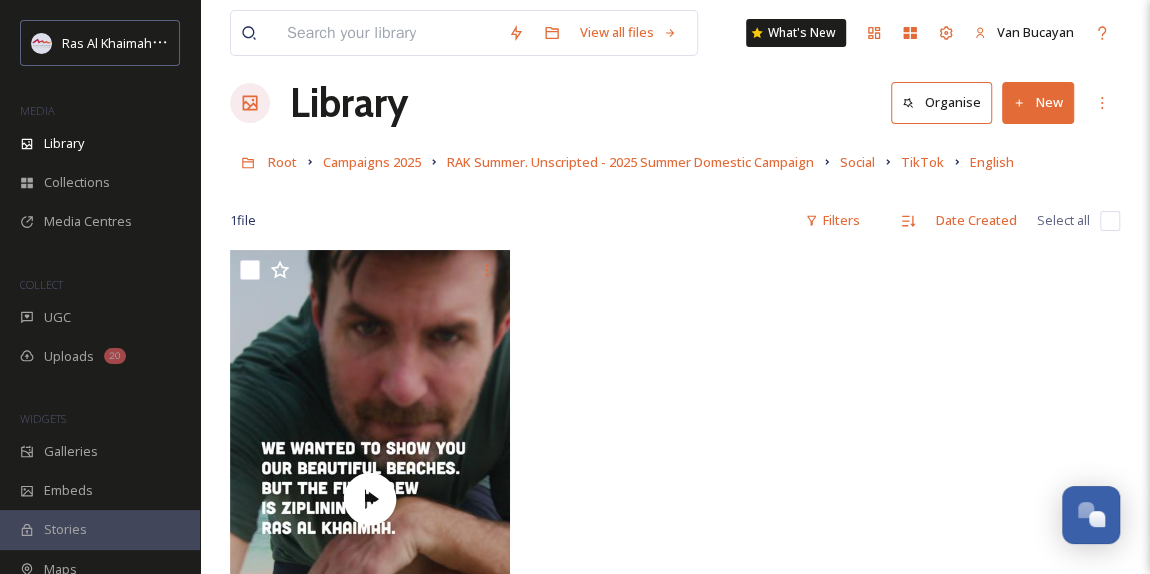 scroll, scrollTop: 0, scrollLeft: 0, axis: both 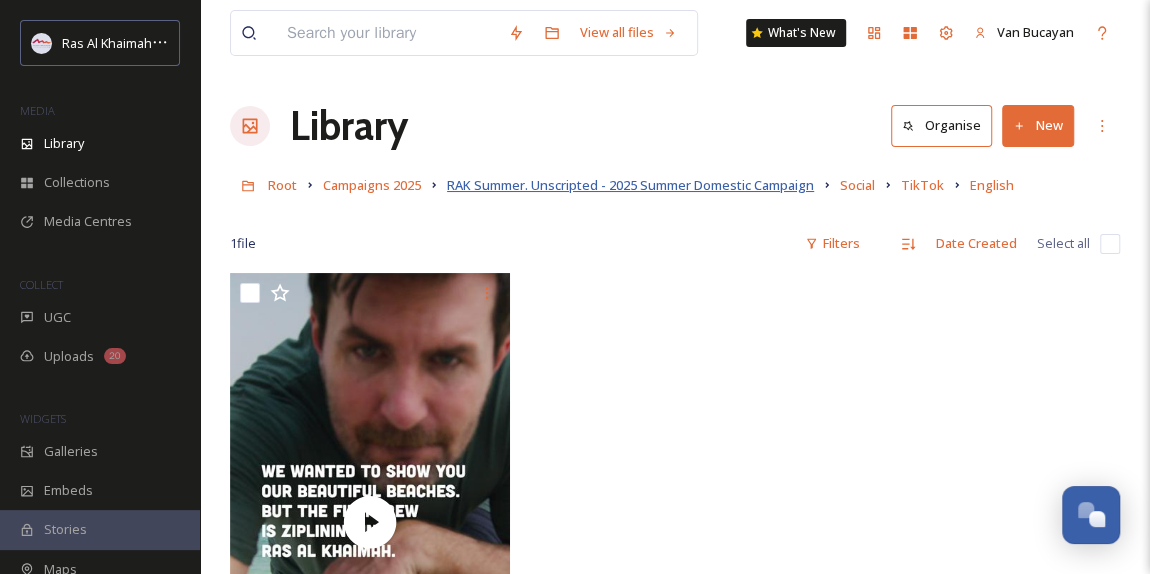 click on "RAK Summer. Unscripted - 2025 Summer Domestic Campaign" at bounding box center [630, 185] 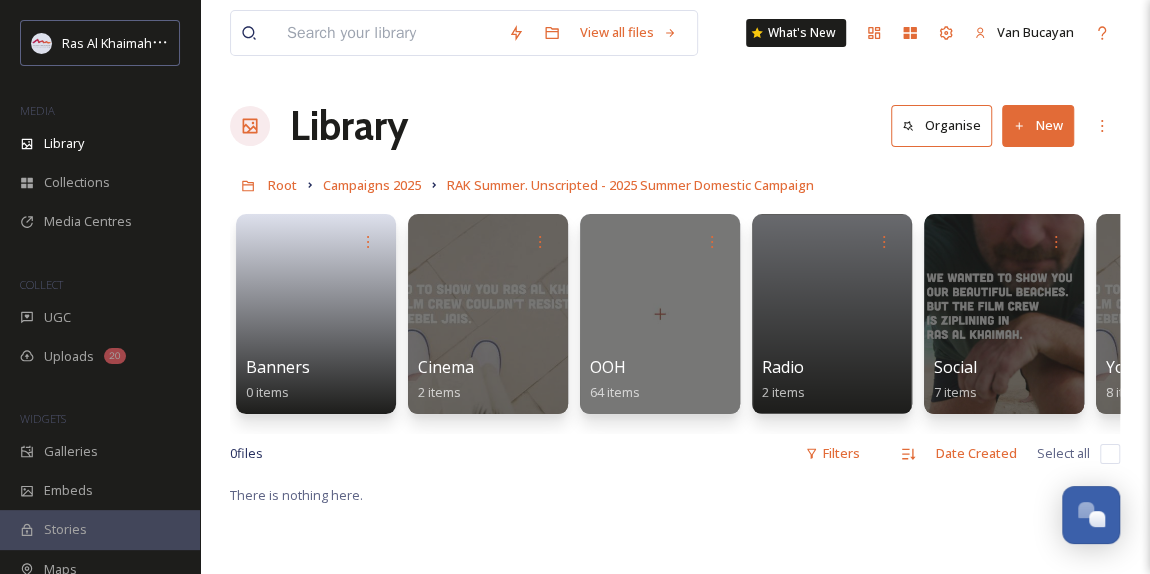 scroll, scrollTop: 0, scrollLeft: 141, axis: horizontal 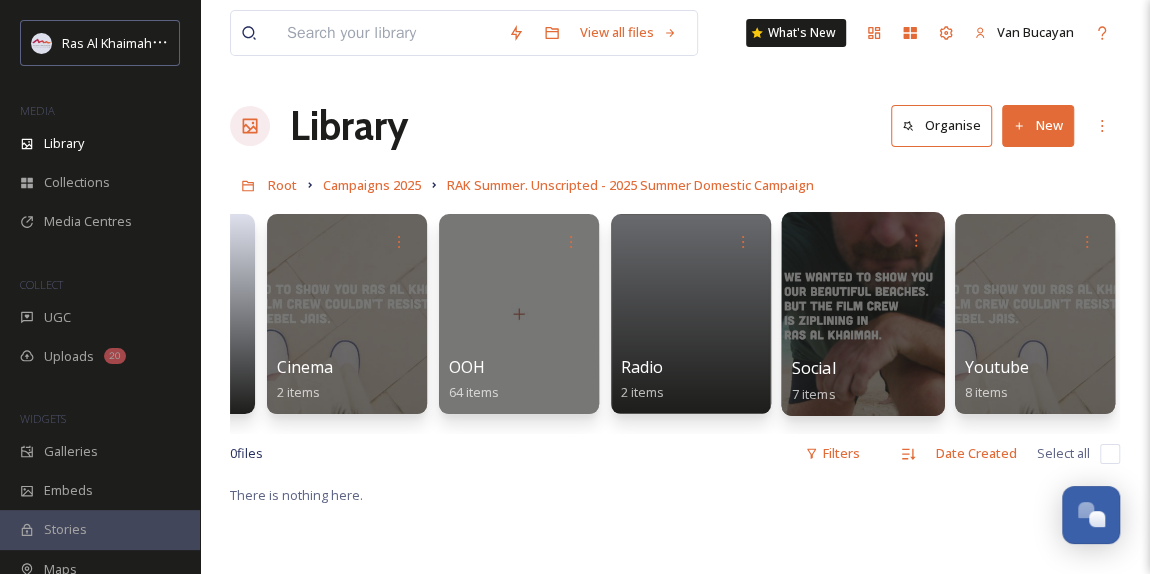 click at bounding box center (862, 314) 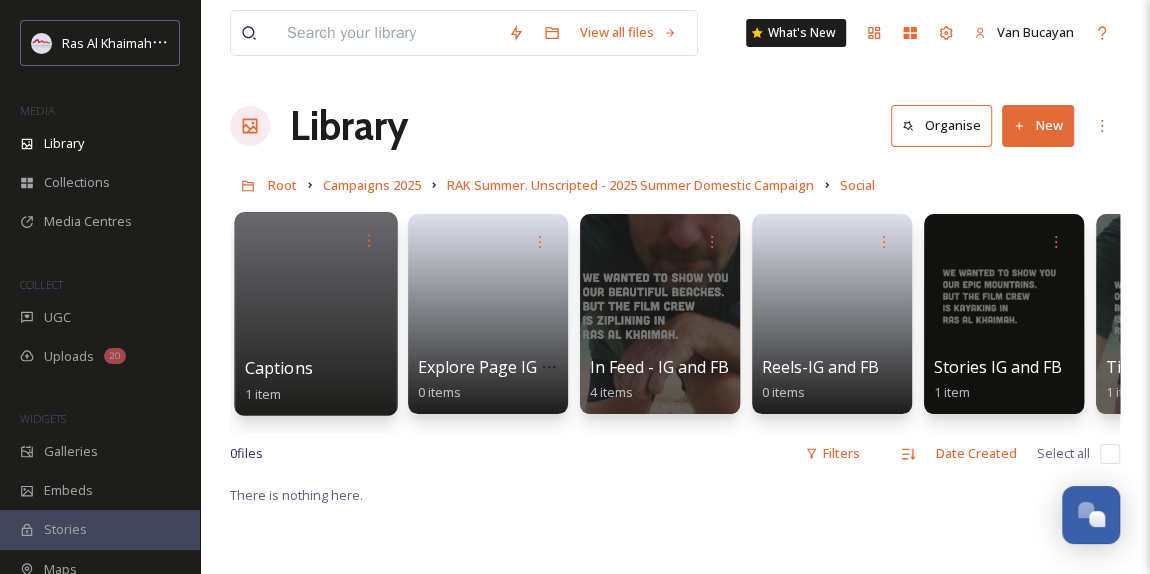 click at bounding box center [315, 314] 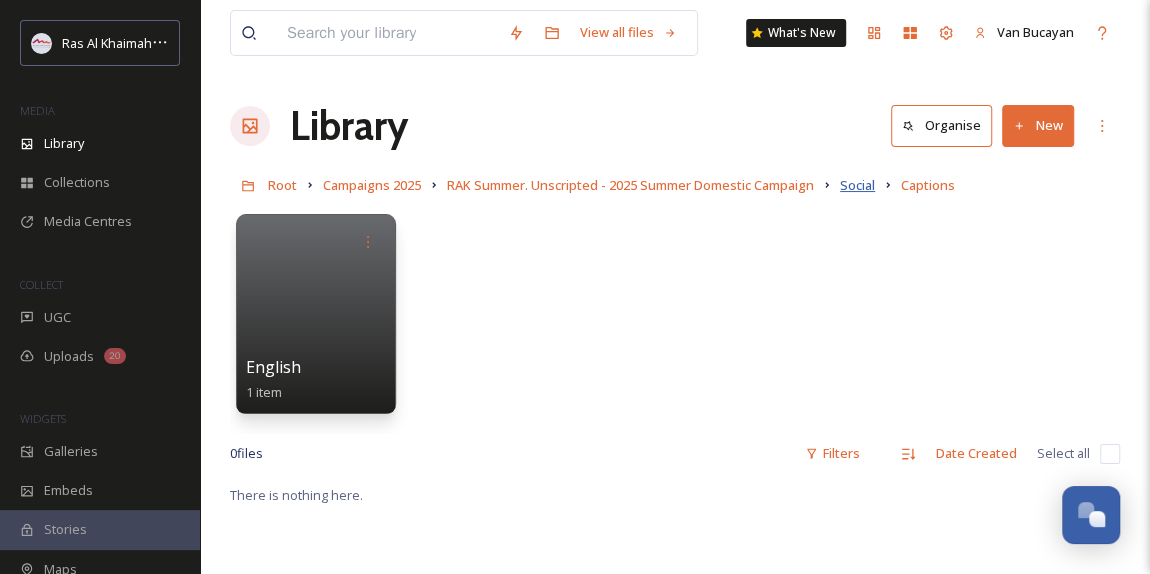 click on "Social" at bounding box center (857, 185) 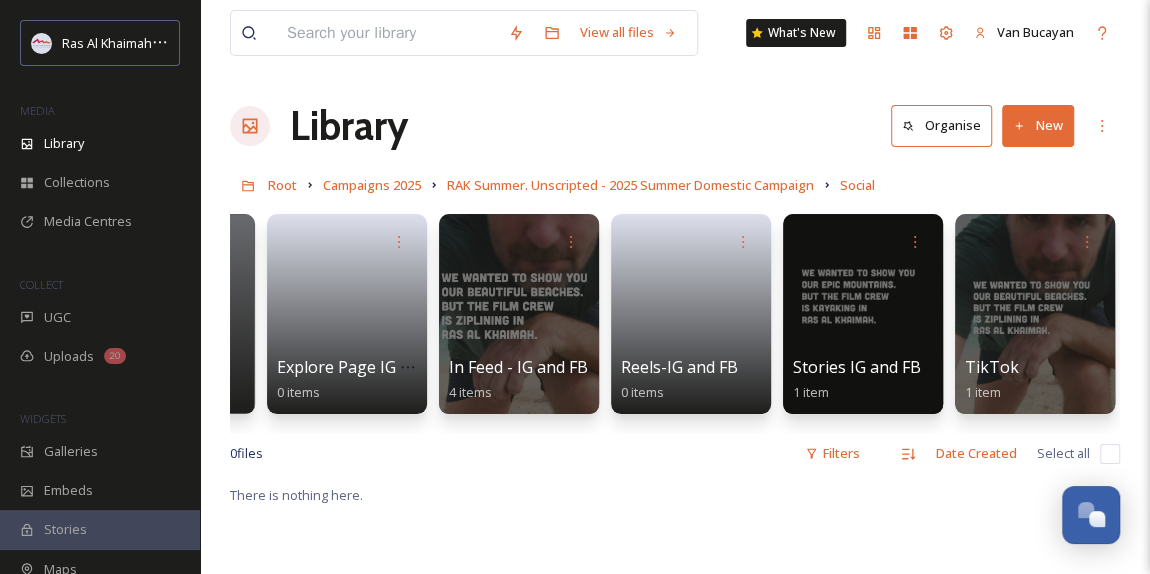 scroll, scrollTop: 0, scrollLeft: 0, axis: both 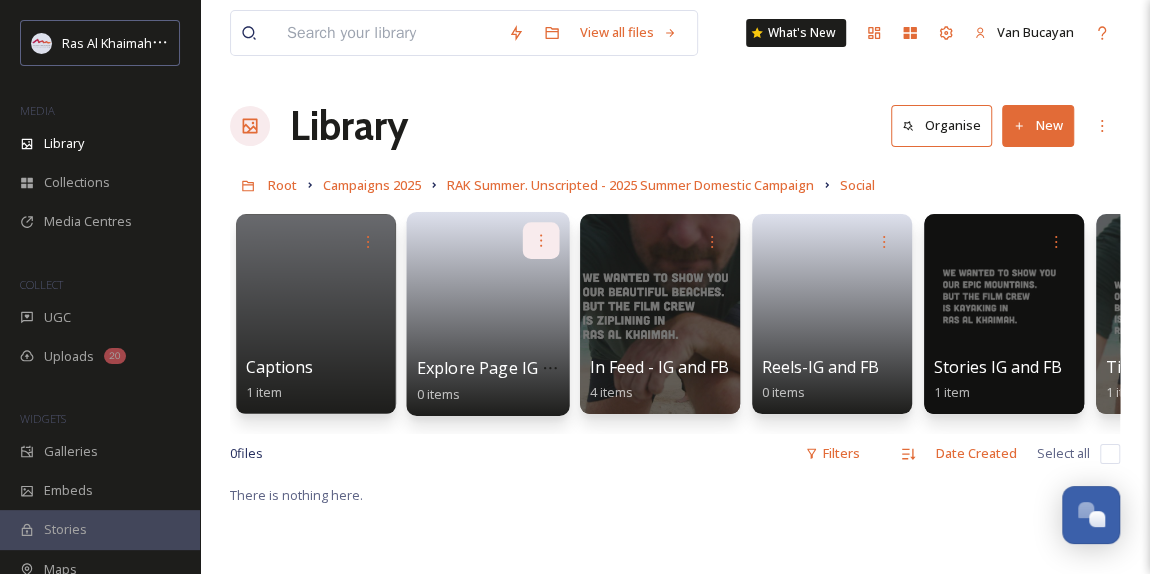 click 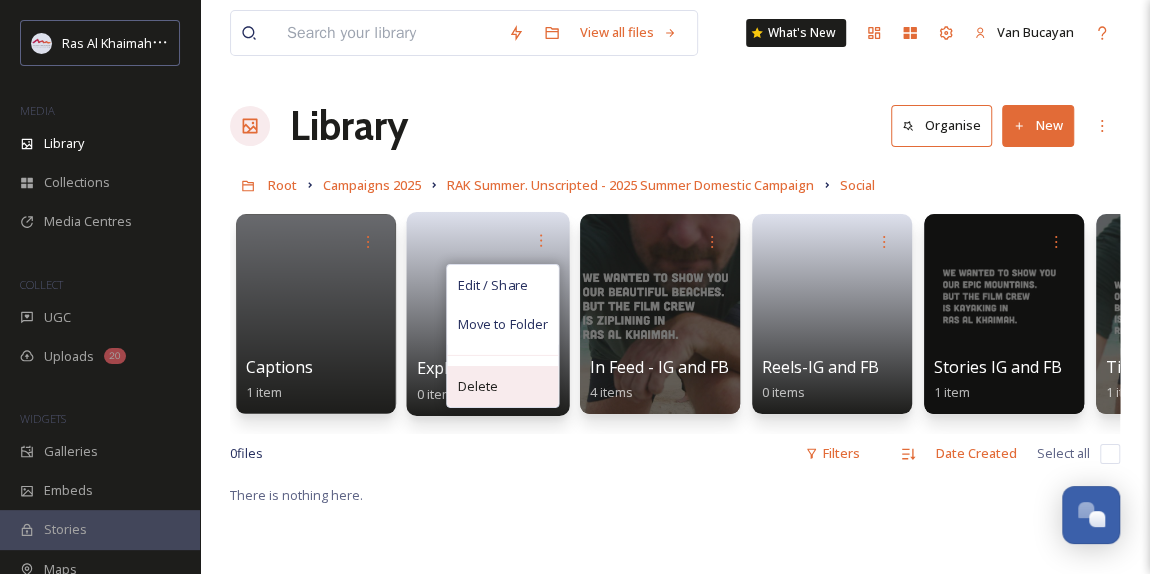 click on "Delete" at bounding box center [502, 386] 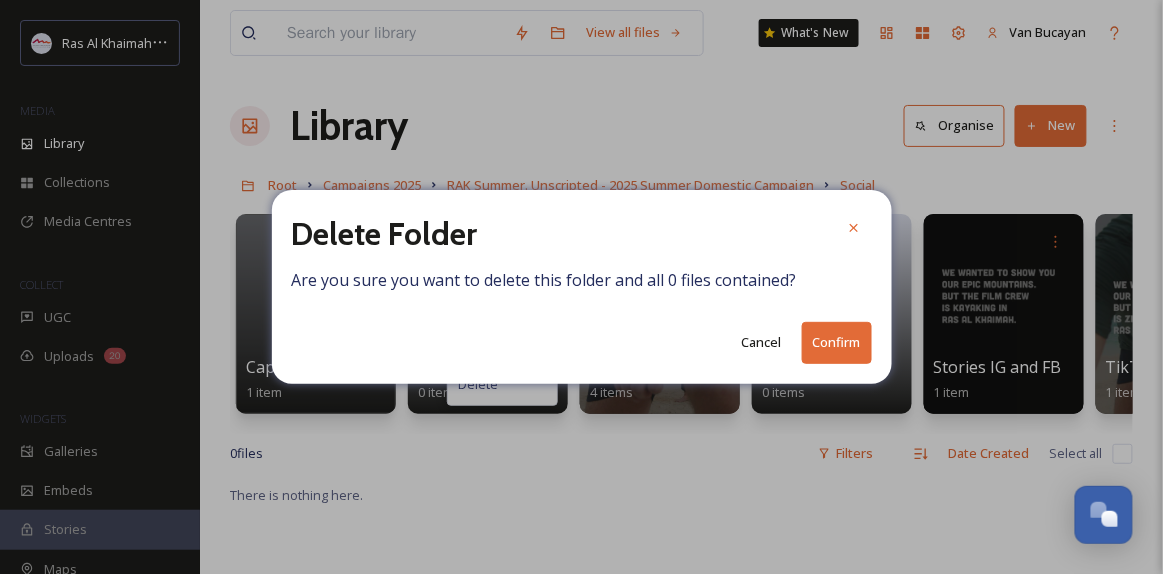 click on "Confirm" at bounding box center (837, 342) 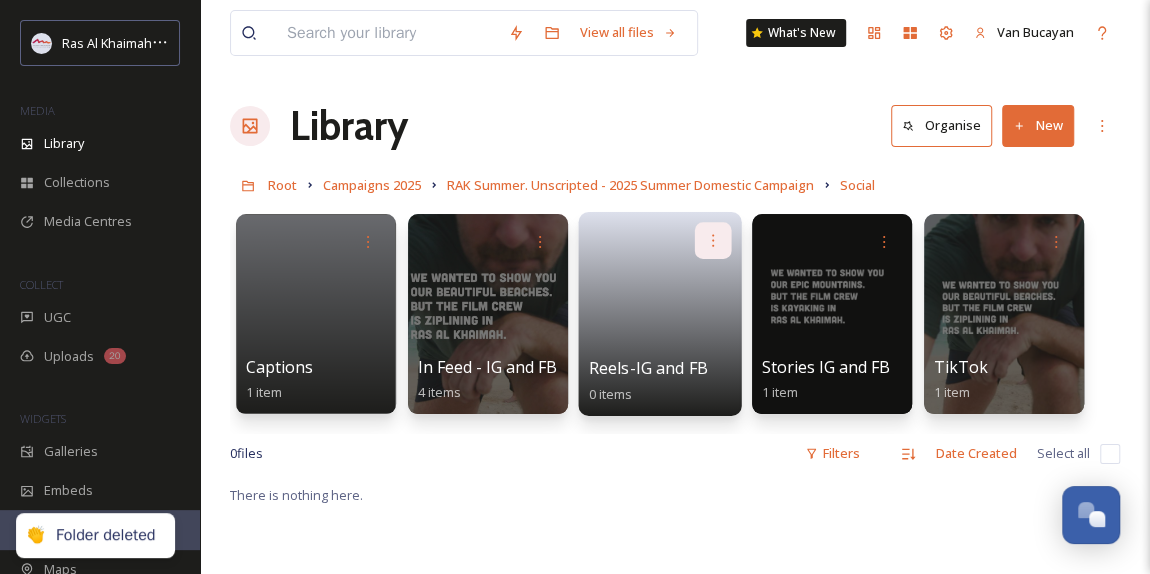click 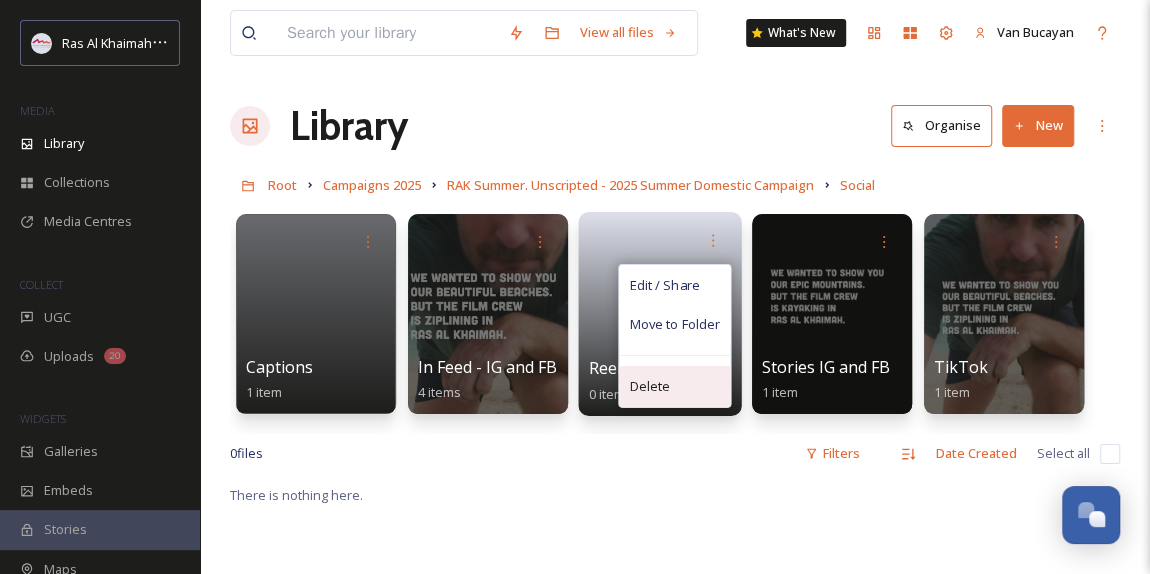 click on "Delete" at bounding box center (674, 386) 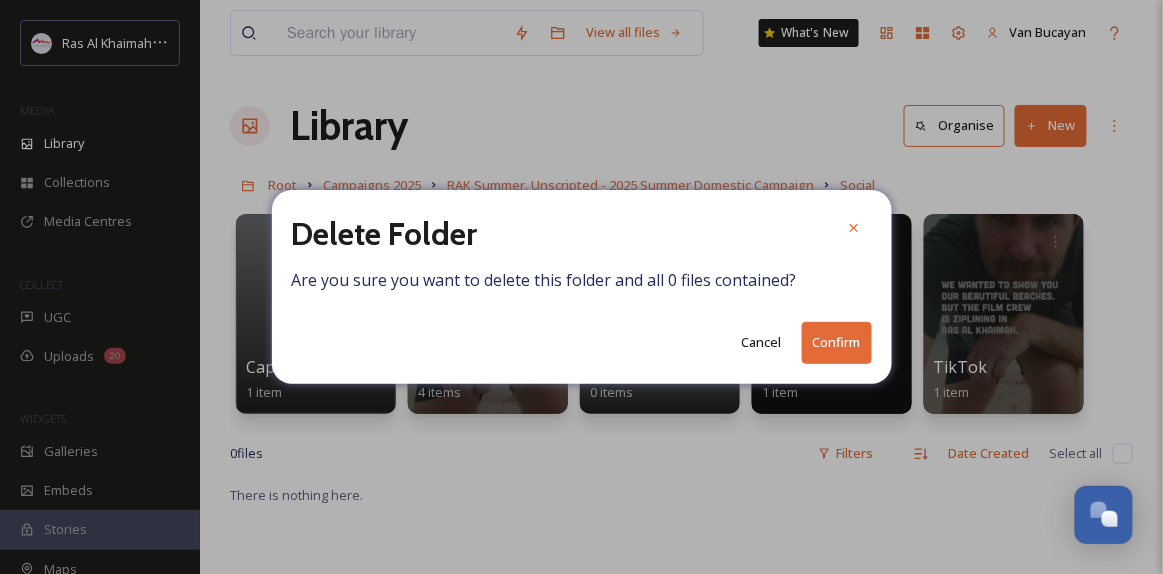 click on "Confirm" at bounding box center [837, 342] 